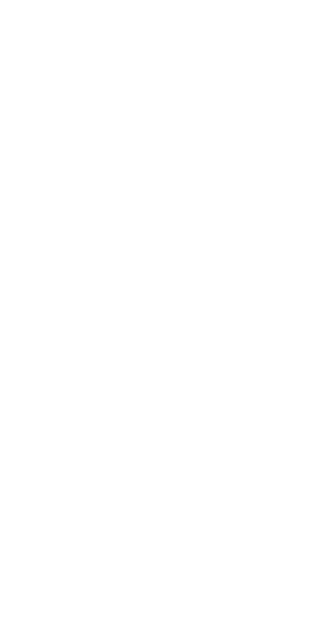scroll, scrollTop: 0, scrollLeft: 0, axis: both 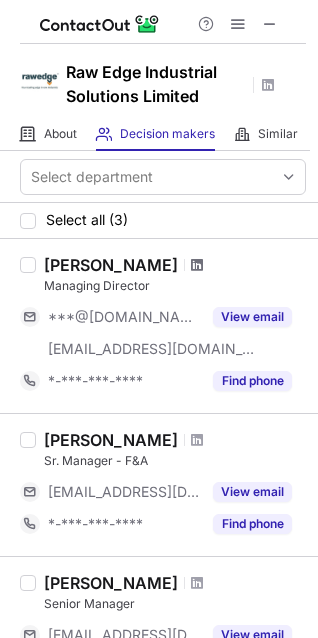 click at bounding box center (197, 265) 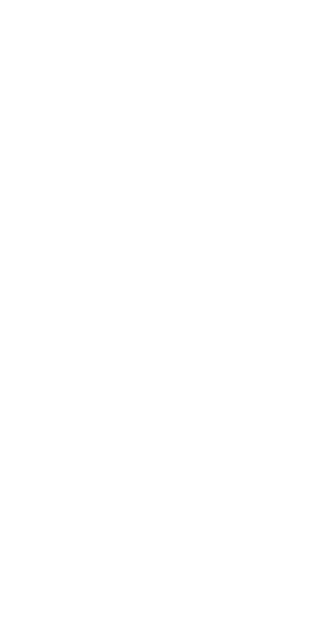 scroll, scrollTop: 0, scrollLeft: 0, axis: both 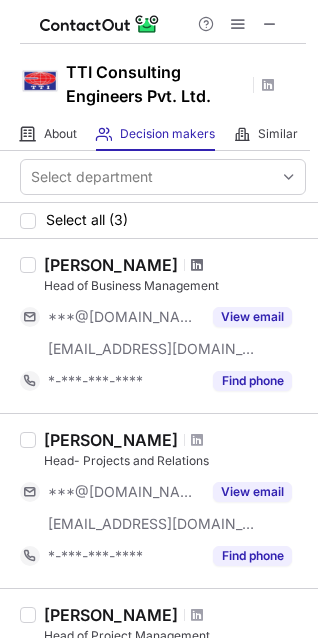 click at bounding box center (197, 265) 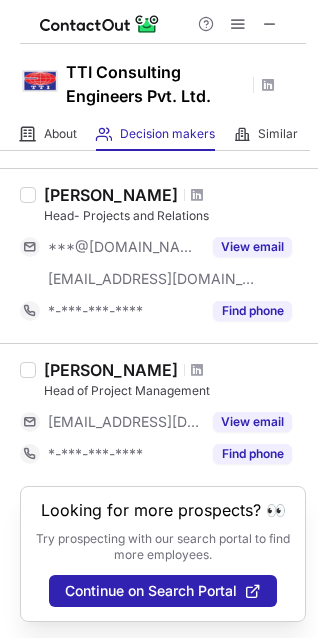 scroll, scrollTop: 0, scrollLeft: 0, axis: both 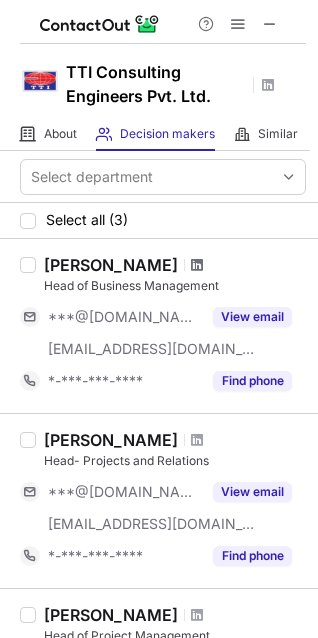 click at bounding box center (197, 265) 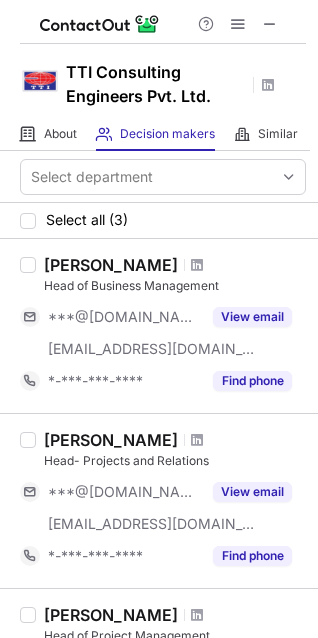 click on "[PERSON_NAME]" at bounding box center (111, 265) 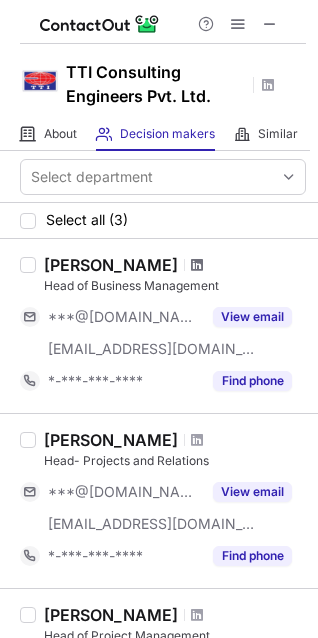click at bounding box center [197, 265] 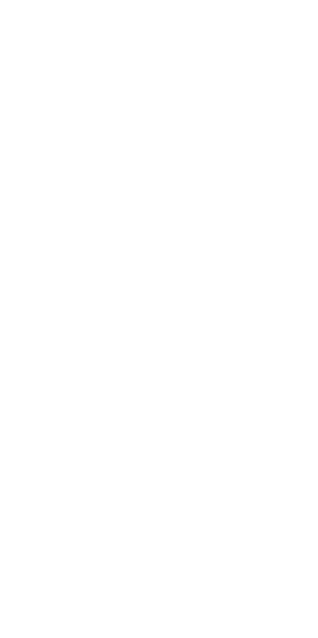 scroll, scrollTop: 0, scrollLeft: 0, axis: both 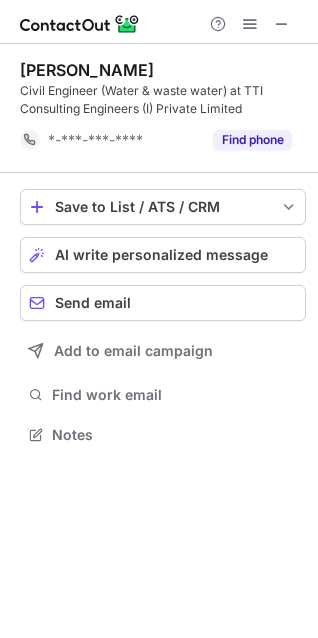 click on "Ashish Chaudhary Civil Engineer (Water & waste water) at TTI Consulting Engineers (I) Private Limited *-***-***-**** Find phone" at bounding box center [163, 108] 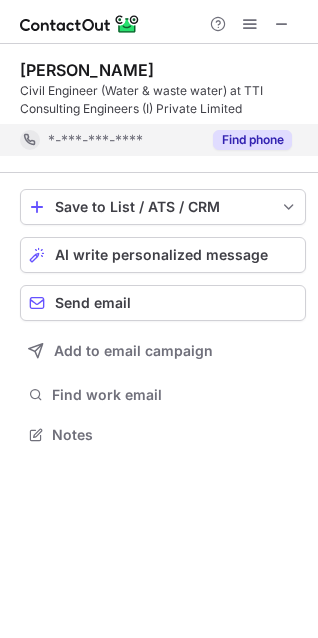 click on "Find phone" at bounding box center (252, 140) 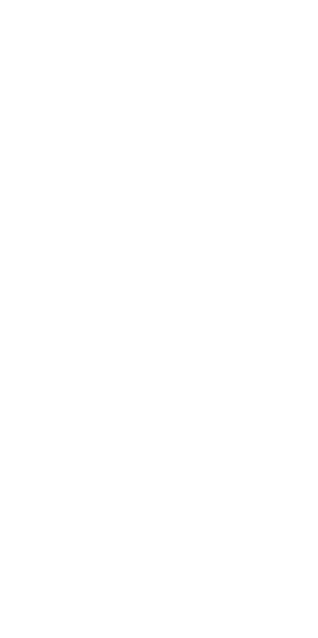scroll, scrollTop: 0, scrollLeft: 0, axis: both 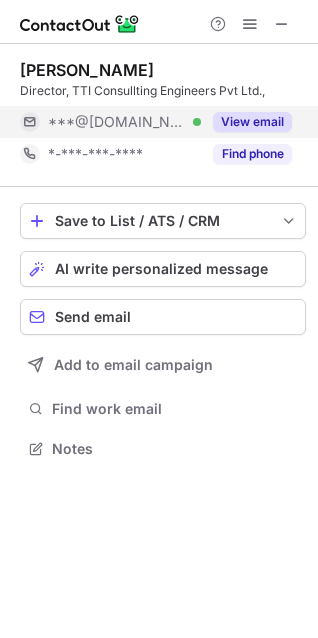 click on "View email" at bounding box center [252, 122] 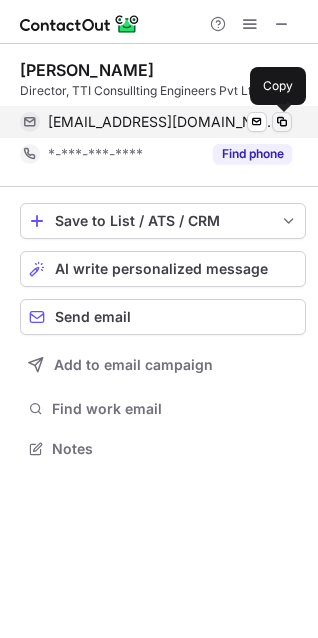 click at bounding box center [282, 122] 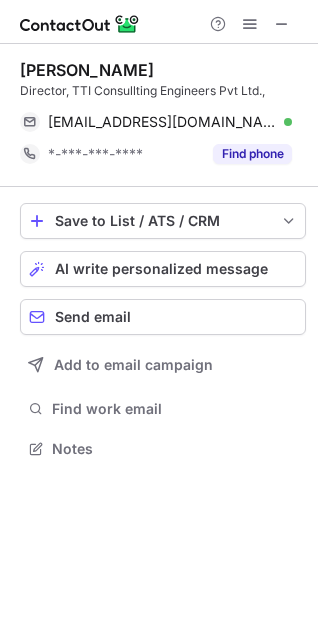 scroll, scrollTop: 435, scrollLeft: 318, axis: both 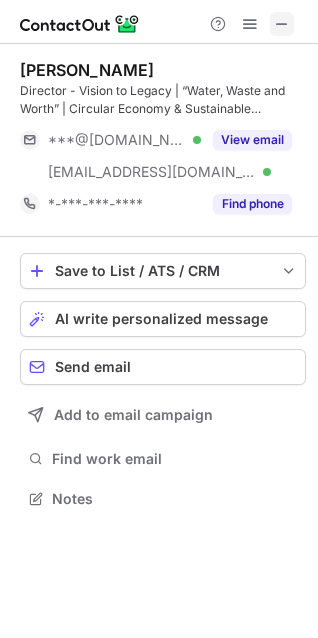 click at bounding box center [282, 24] 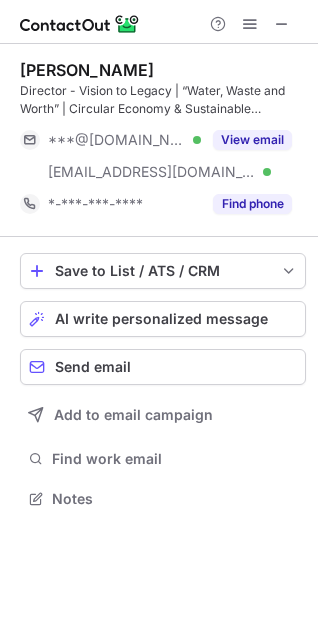 type 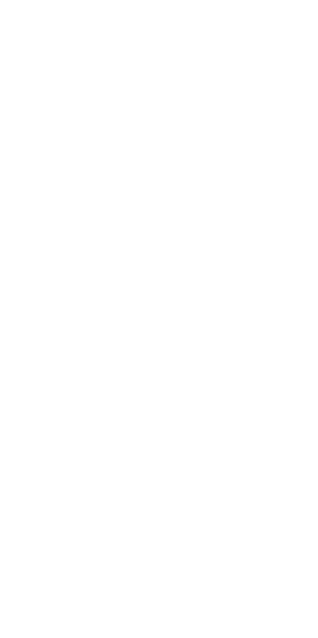 scroll, scrollTop: 0, scrollLeft: 0, axis: both 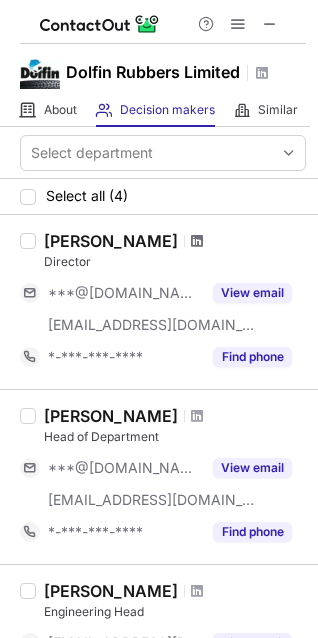 click at bounding box center [197, 241] 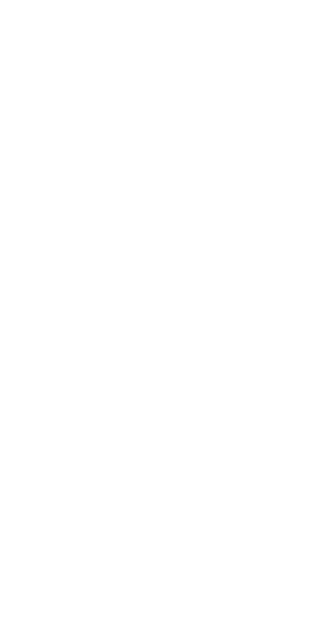 scroll, scrollTop: 0, scrollLeft: 0, axis: both 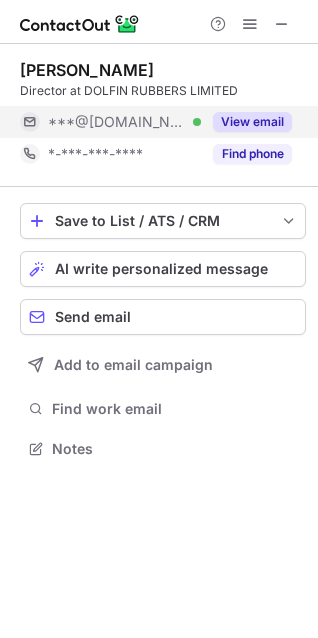 click on "View email" at bounding box center [252, 122] 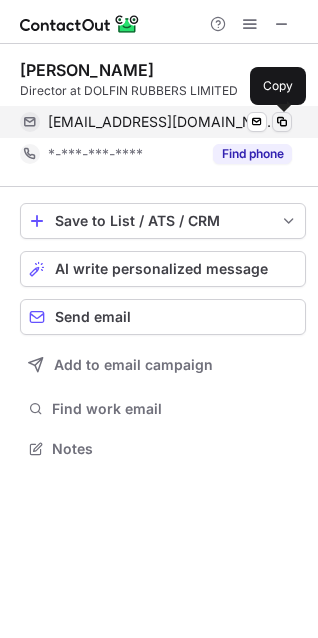 click at bounding box center (282, 122) 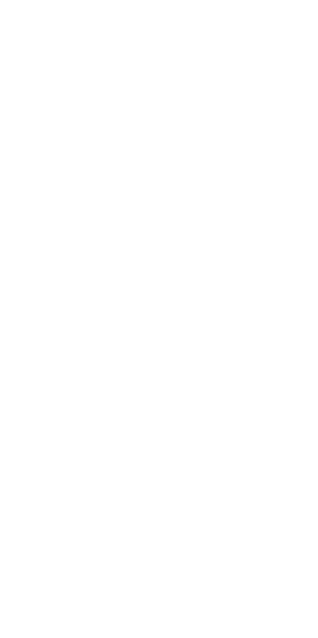 scroll, scrollTop: 0, scrollLeft: 0, axis: both 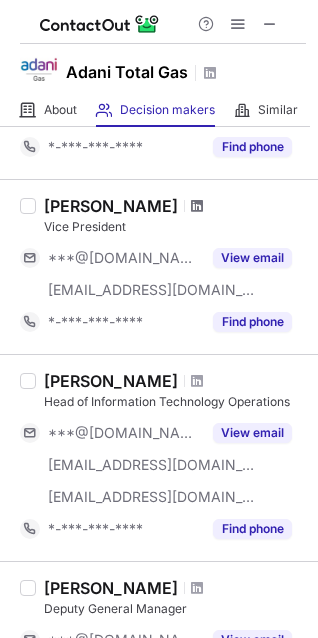 click at bounding box center (197, 206) 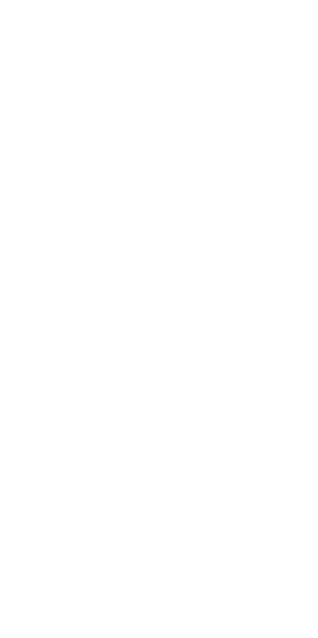 scroll, scrollTop: 0, scrollLeft: 0, axis: both 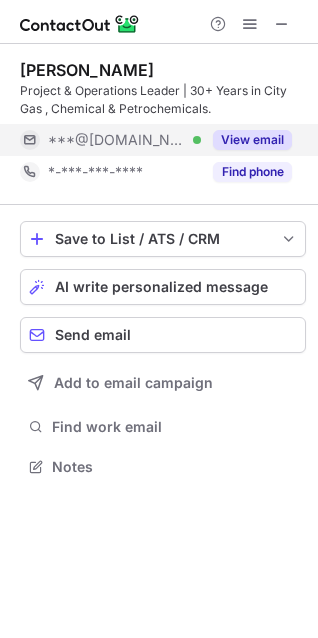 click on "View email" at bounding box center (252, 140) 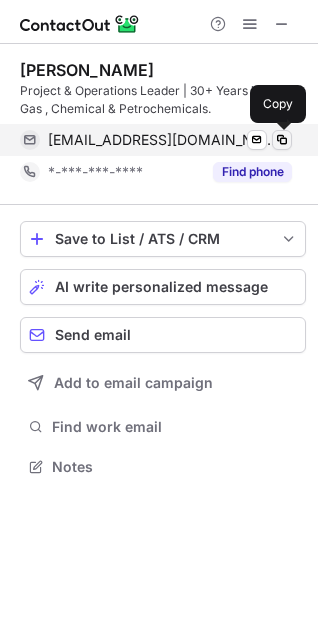 click at bounding box center [282, 140] 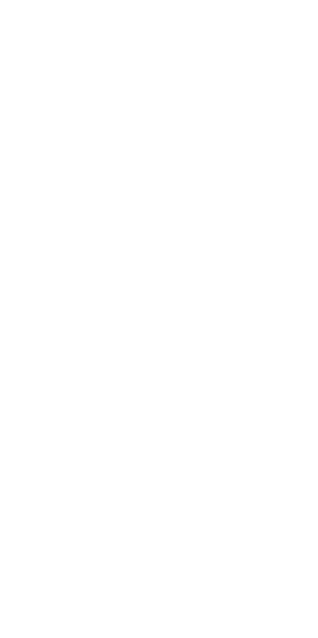scroll, scrollTop: 0, scrollLeft: 0, axis: both 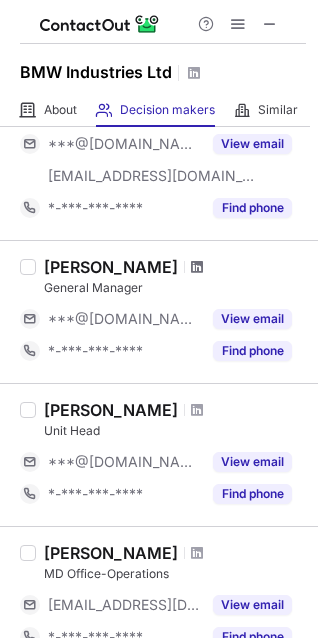 click at bounding box center [197, 267] 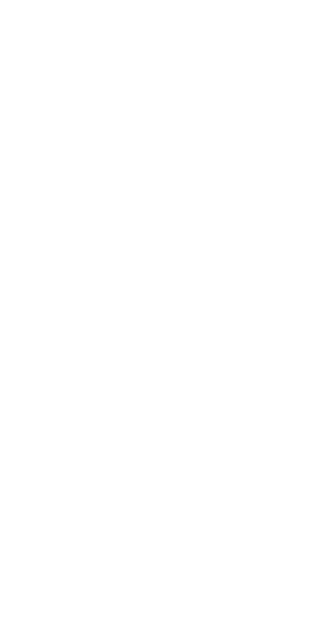 scroll, scrollTop: 0, scrollLeft: 0, axis: both 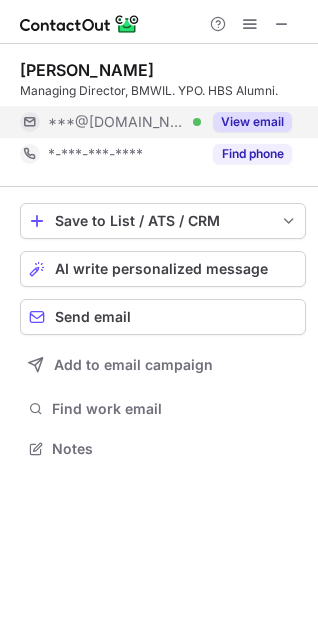 click on "View email" at bounding box center (252, 122) 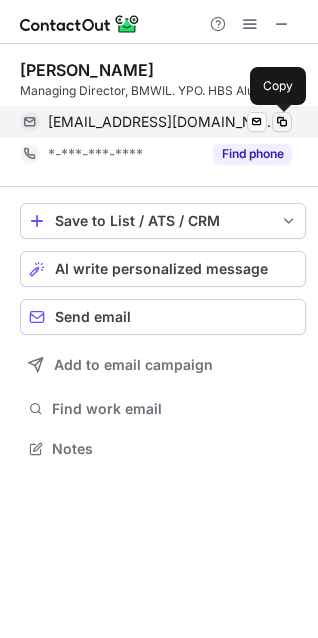 click at bounding box center [282, 122] 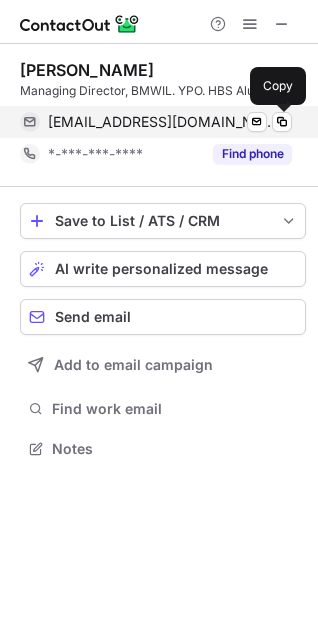 type 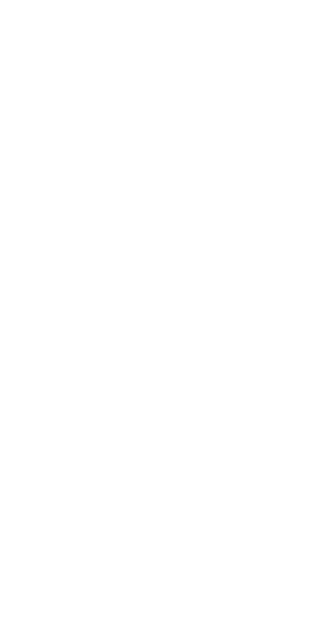 scroll, scrollTop: 0, scrollLeft: 0, axis: both 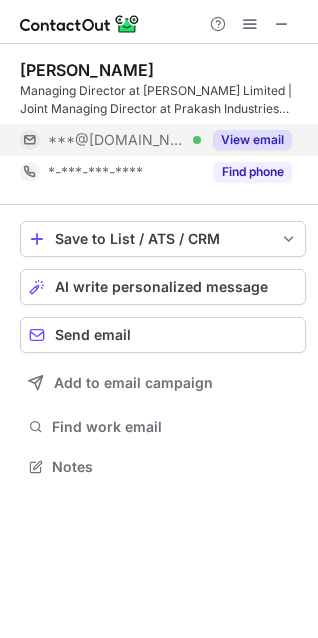 click on "View email" at bounding box center [252, 140] 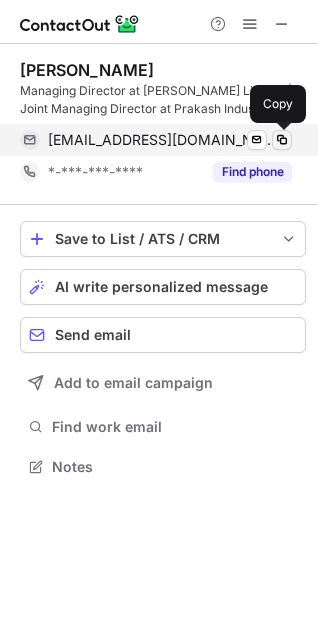 click at bounding box center (282, 140) 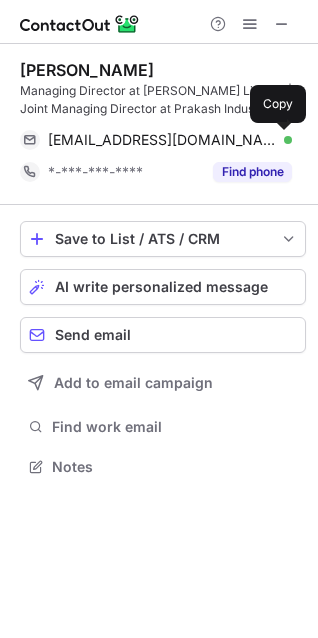 type 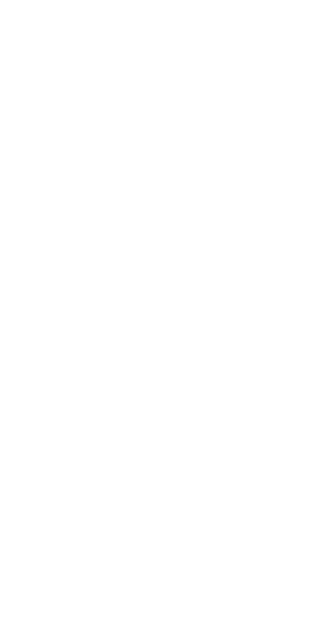 scroll, scrollTop: 0, scrollLeft: 0, axis: both 